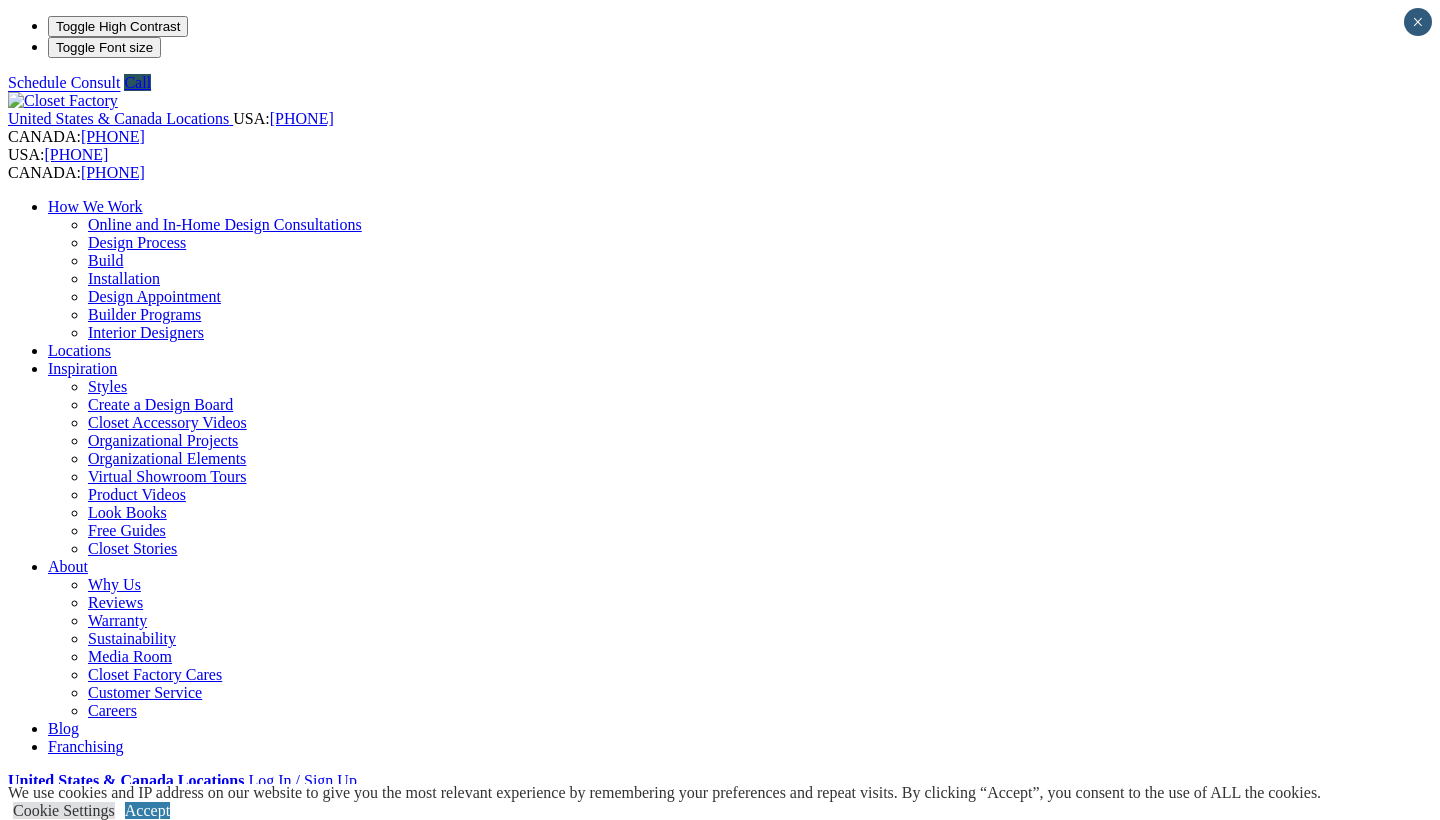 scroll, scrollTop: 0, scrollLeft: 0, axis: both 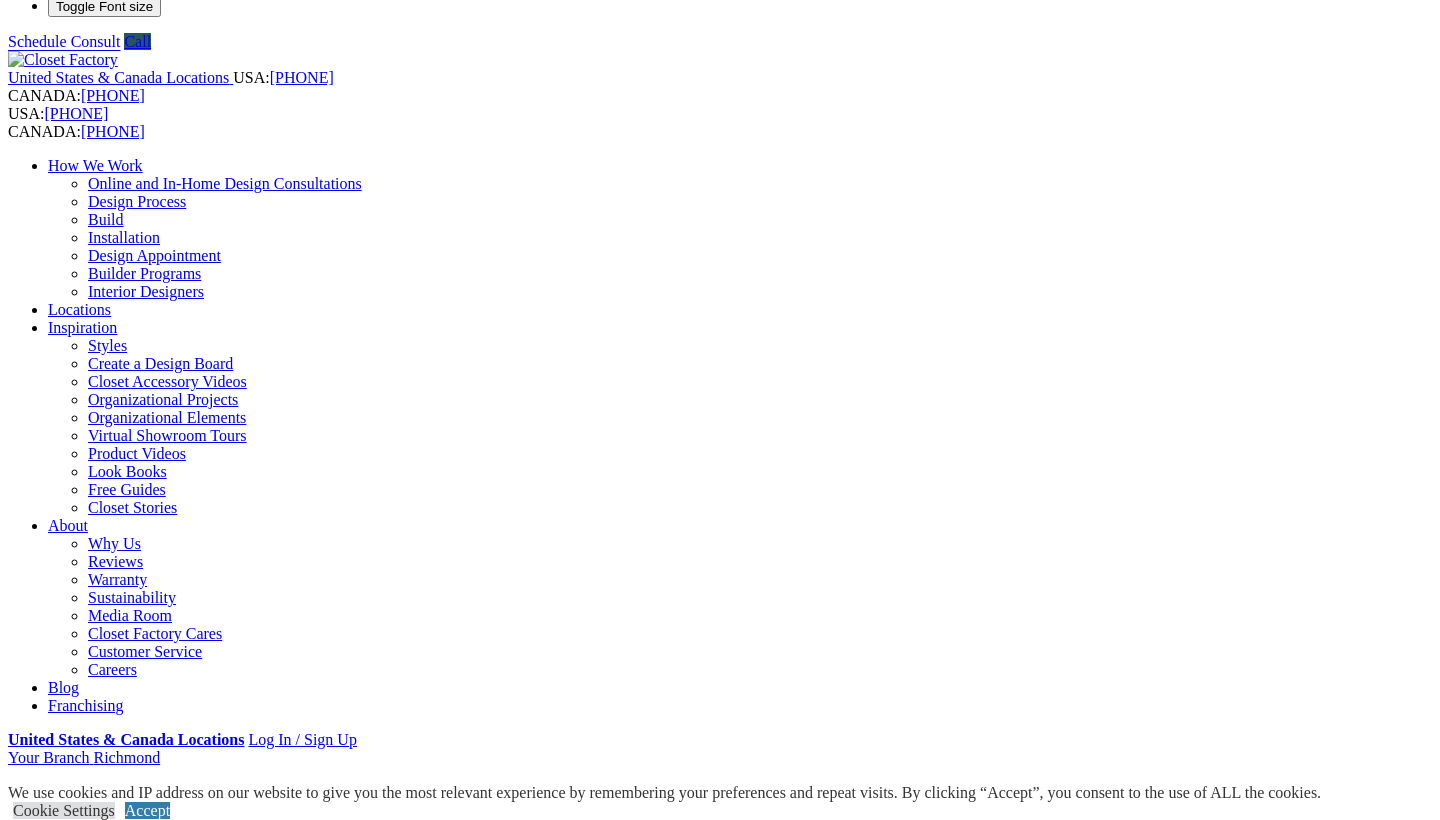 click on "CLOSE (X)" at bounding box center (46, 1802) 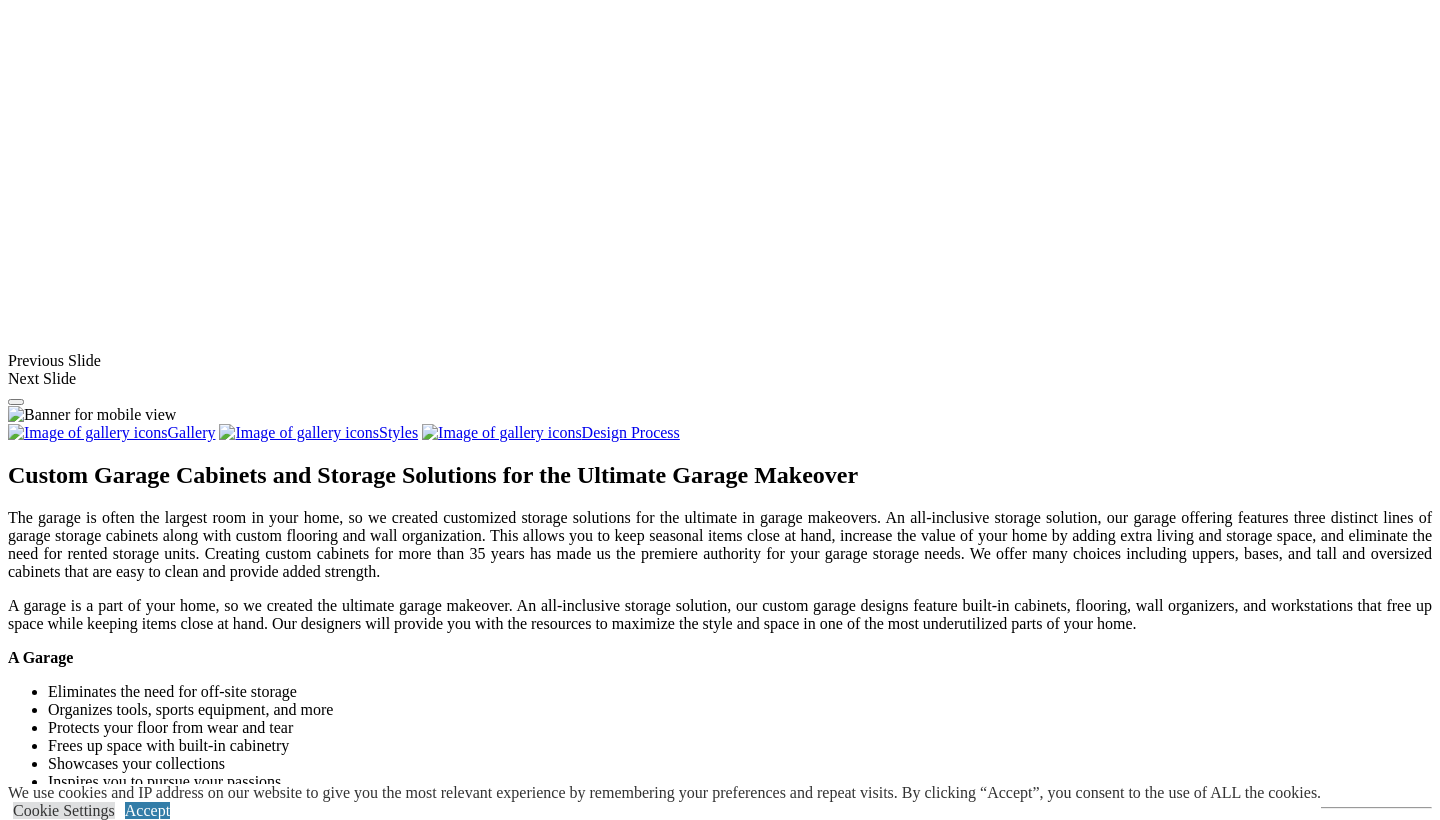 scroll, scrollTop: 1478, scrollLeft: 0, axis: vertical 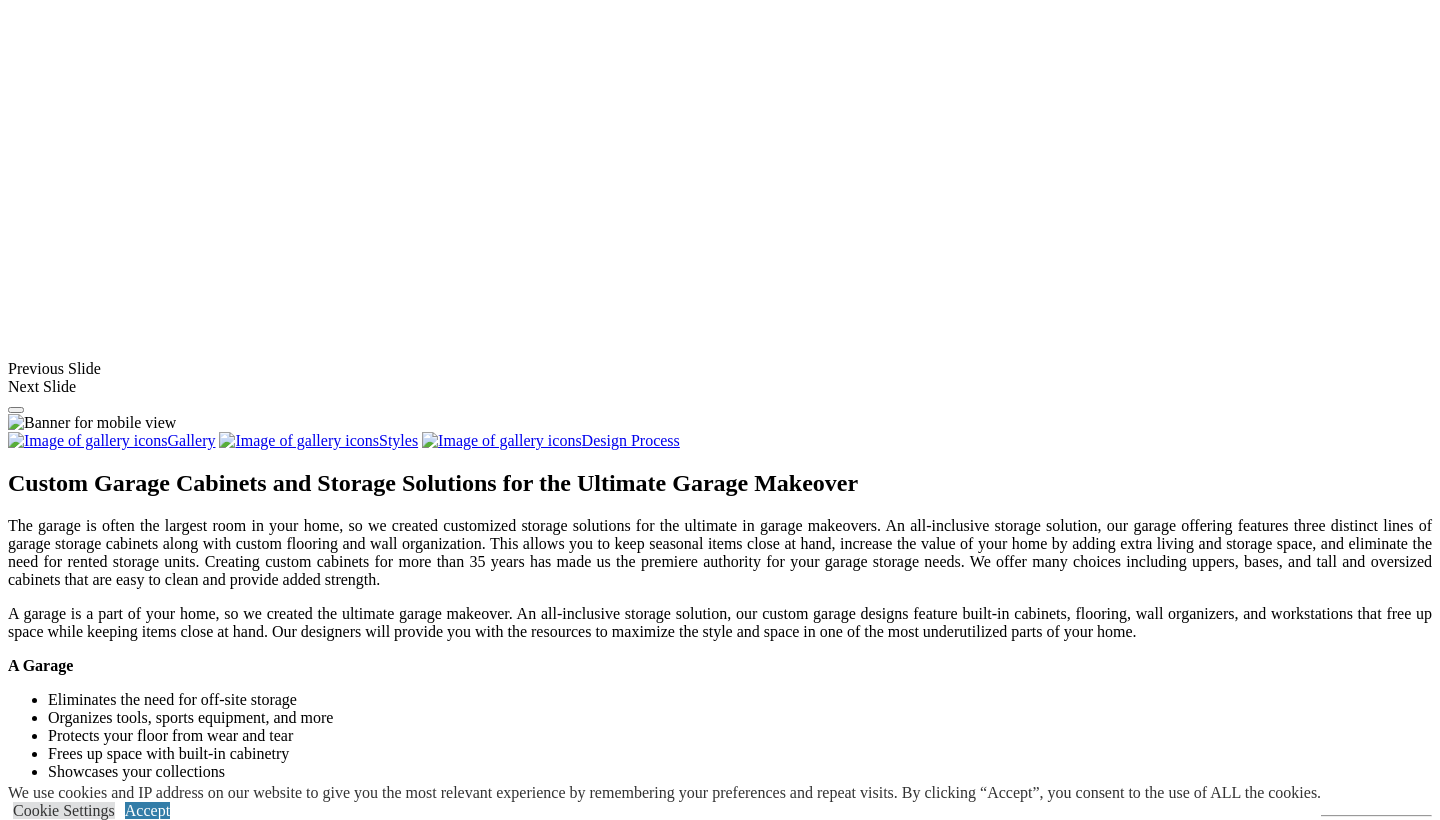 click at bounding box center (186, 1317) 